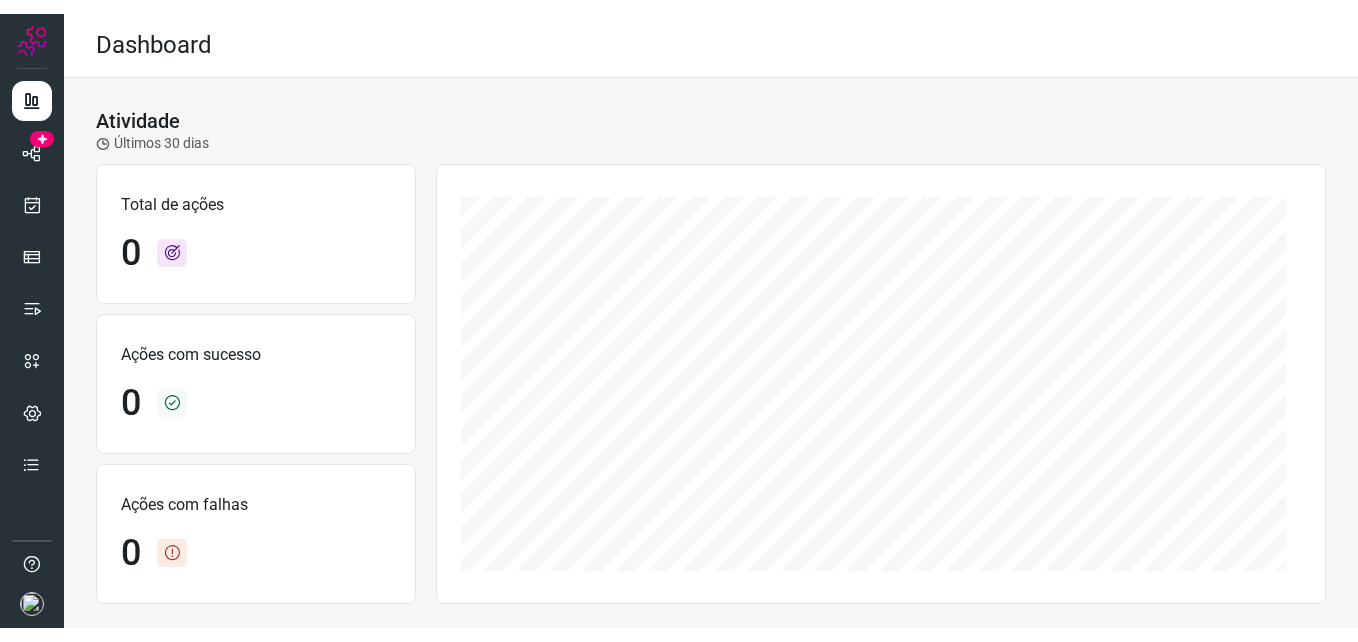 scroll, scrollTop: 0, scrollLeft: 0, axis: both 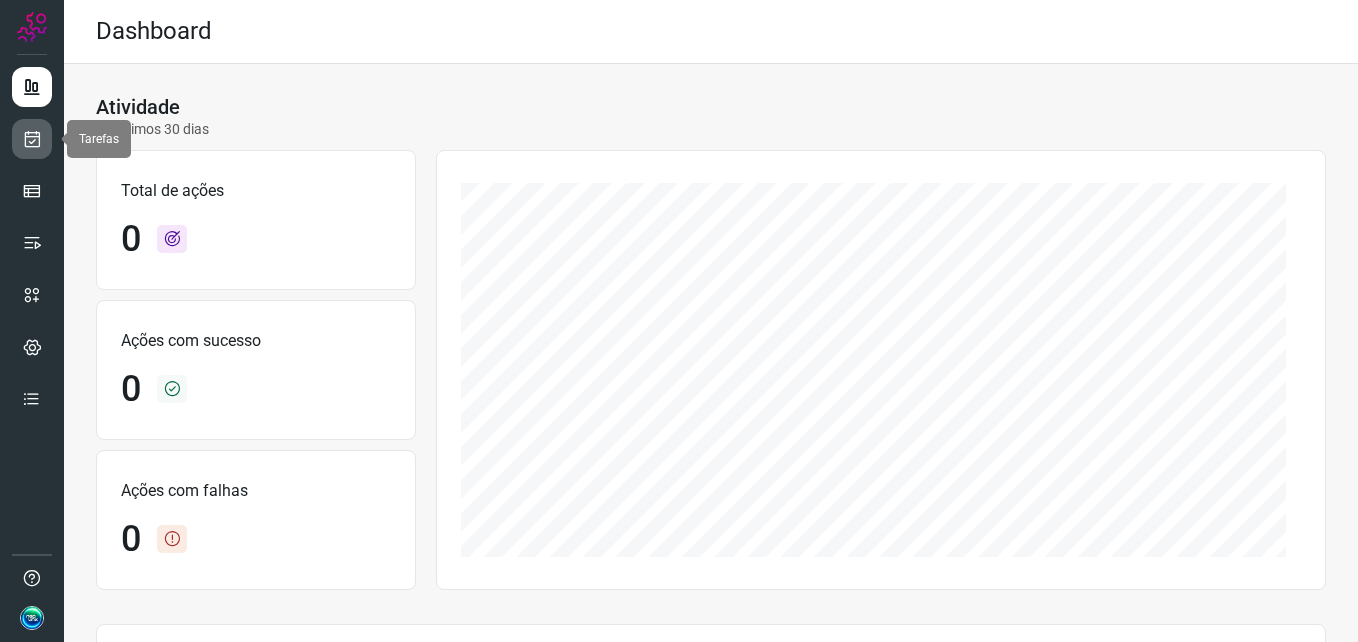 click at bounding box center (32, 139) 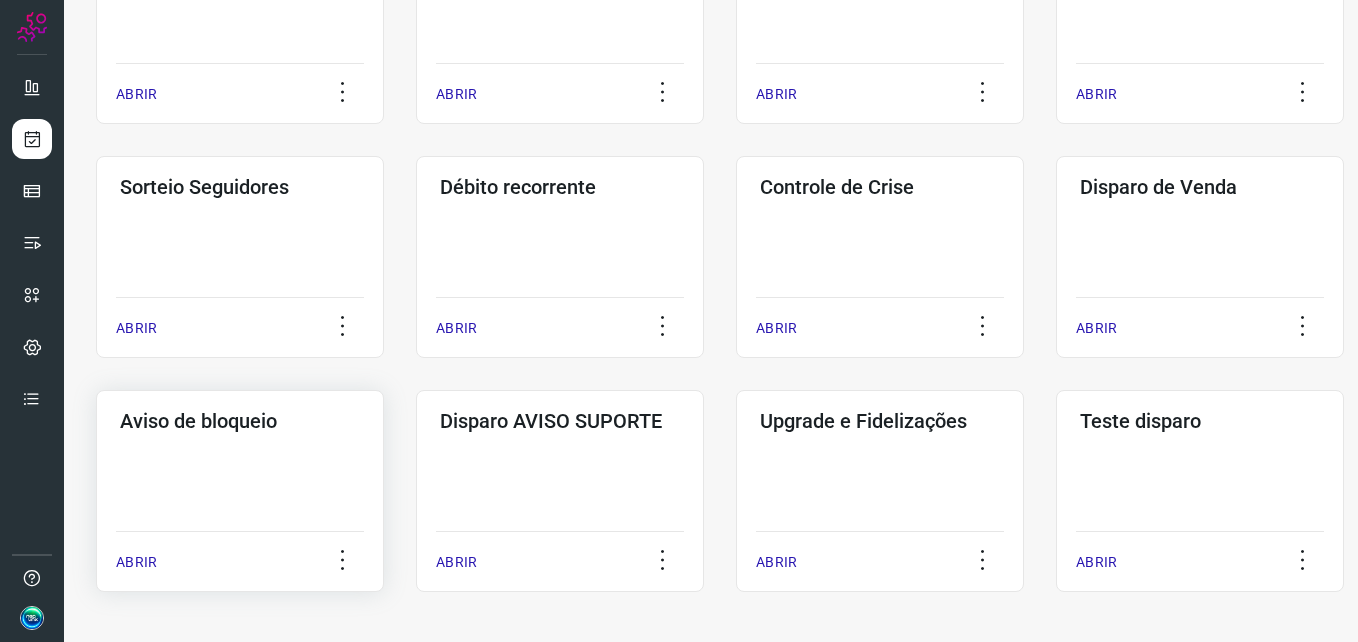 click on "Aviso de bloqueio  ABRIR" 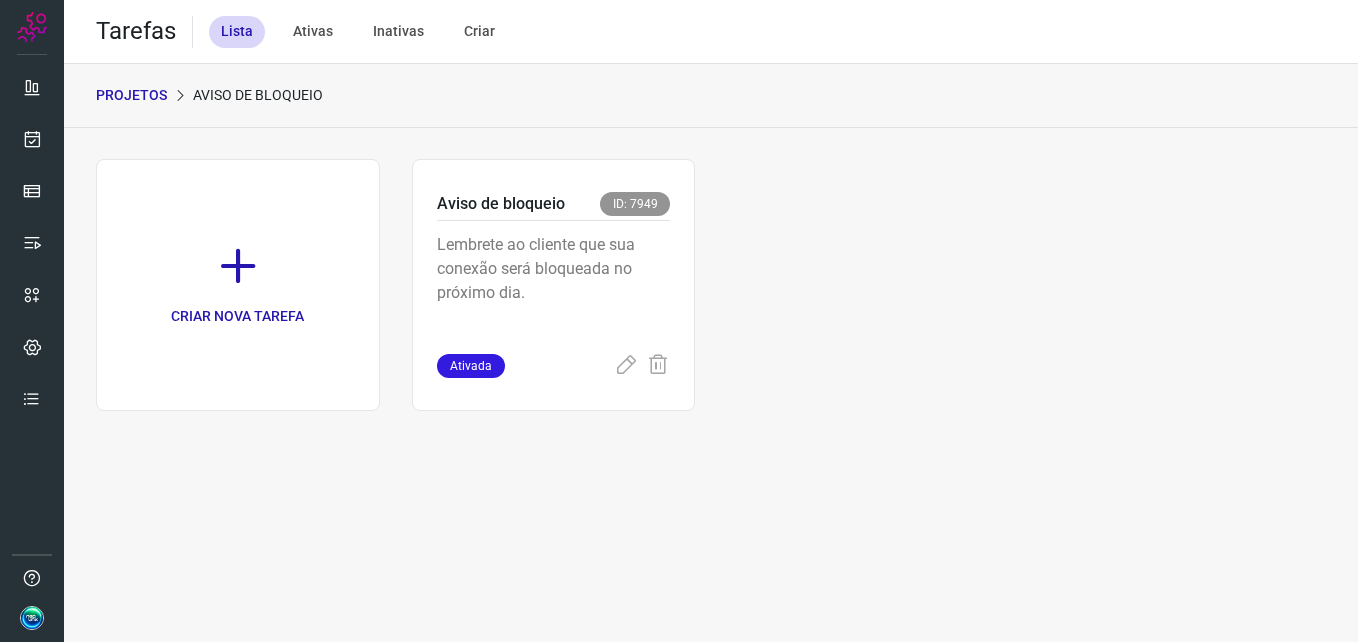 scroll, scrollTop: 0, scrollLeft: 0, axis: both 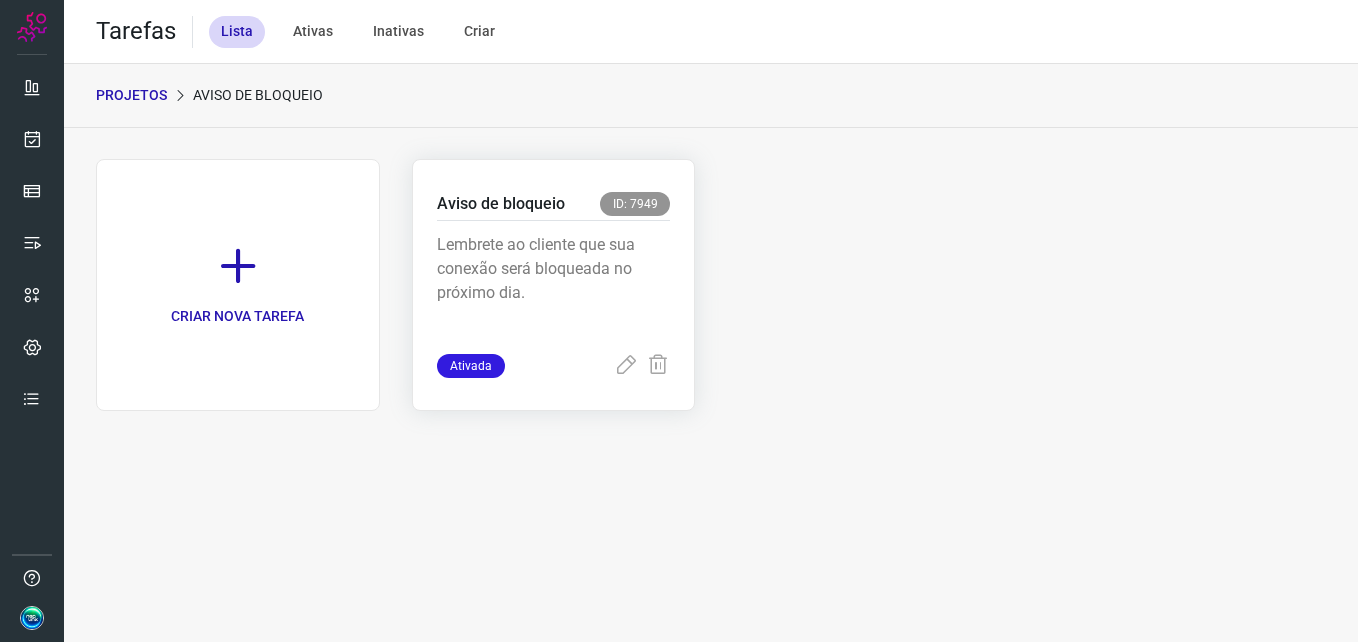 click on "Lembrete ao cliente que sua conexão será bloqueada no próximo dia." at bounding box center [554, 283] 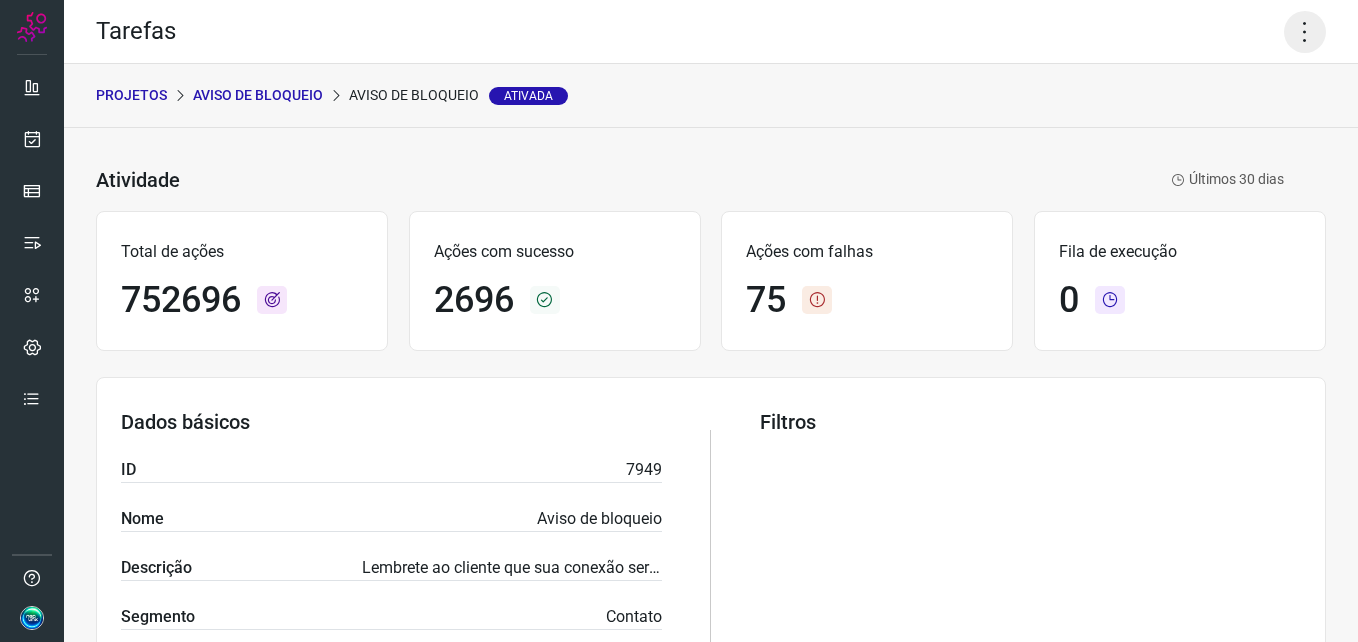 click 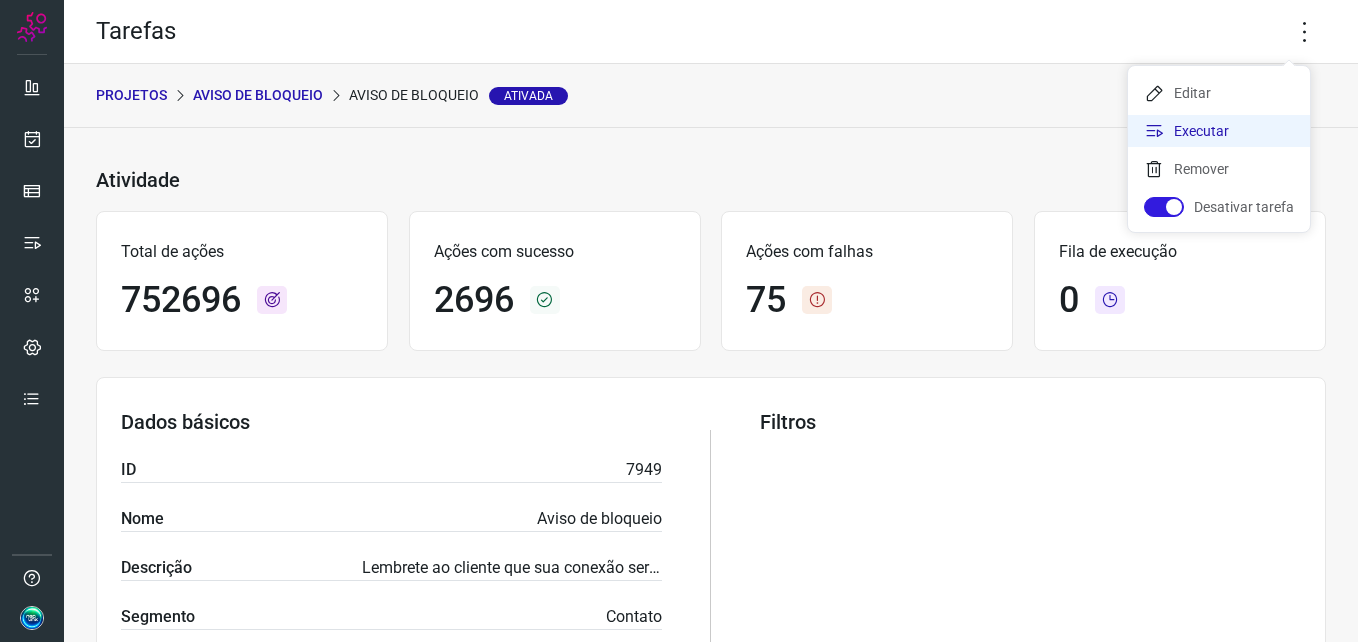 click on "Executar" 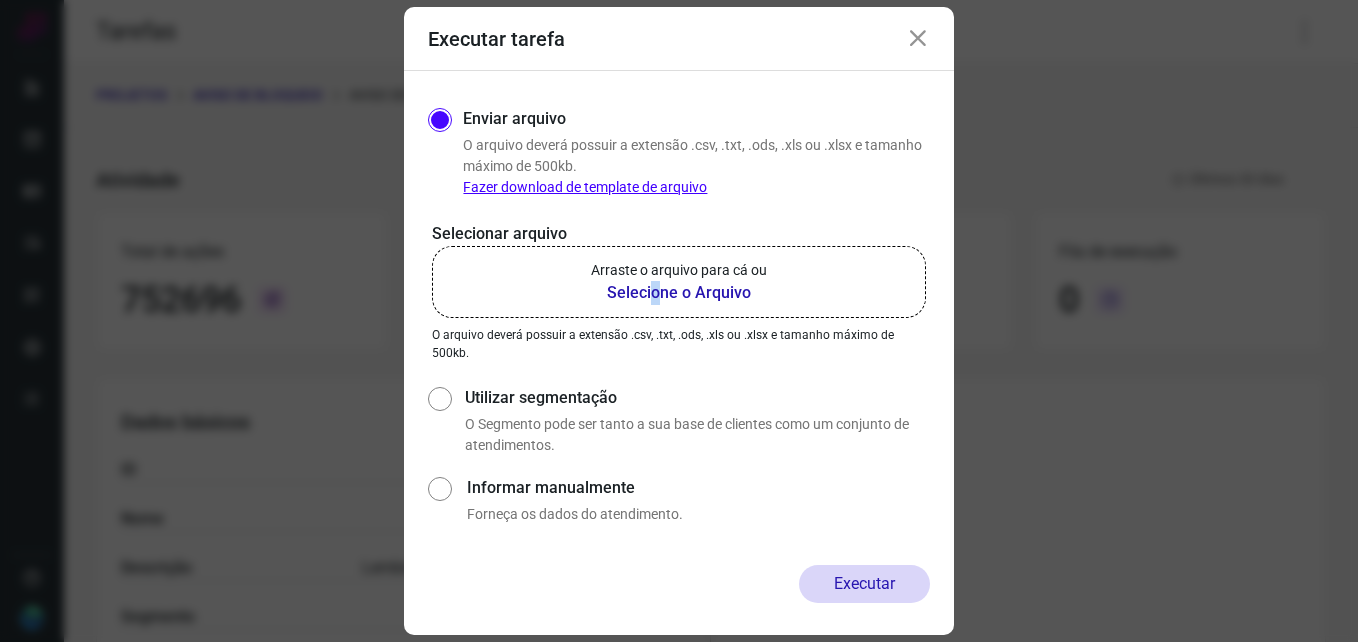 click on "Selecione o Arquivo" at bounding box center [679, 293] 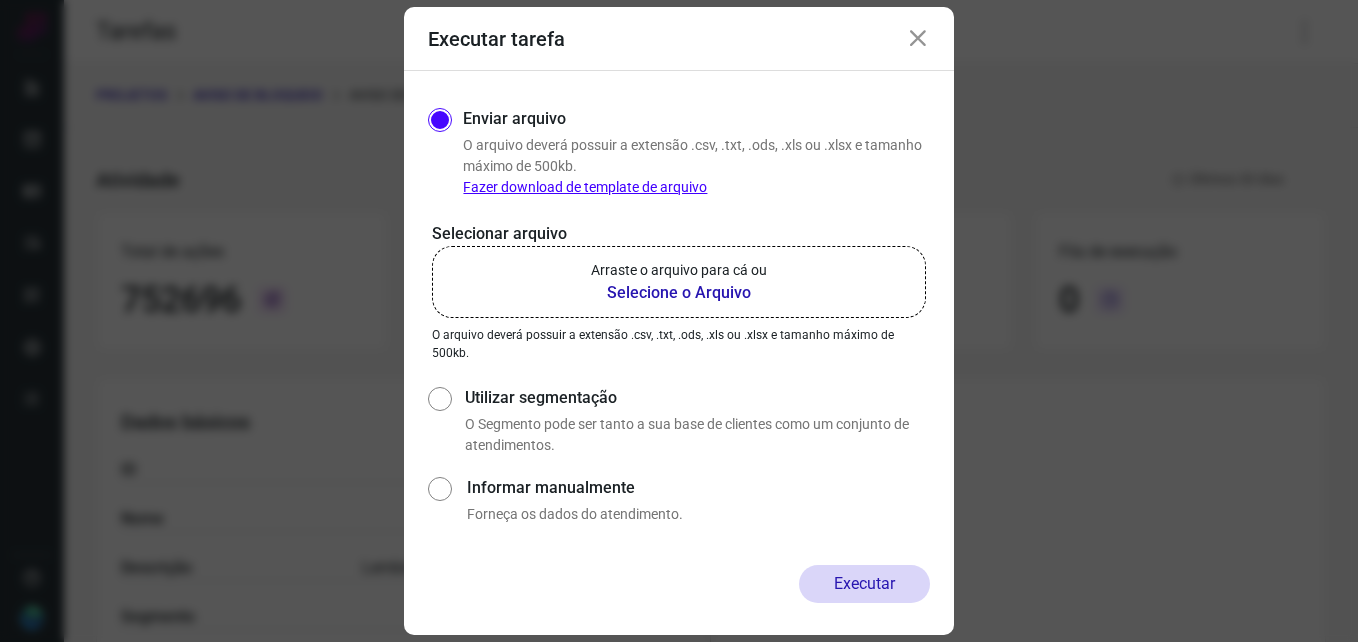 drag, startPoint x: 656, startPoint y: 295, endPoint x: 595, endPoint y: 283, distance: 62.169125 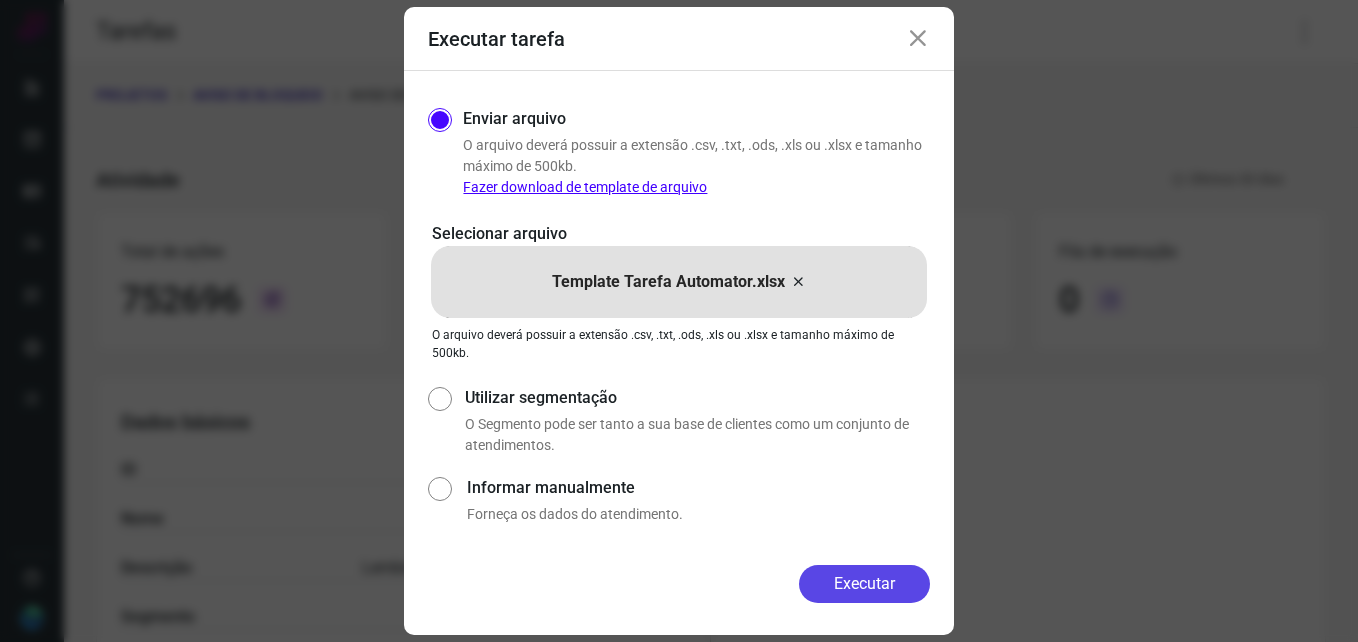click on "Executar" at bounding box center [864, 584] 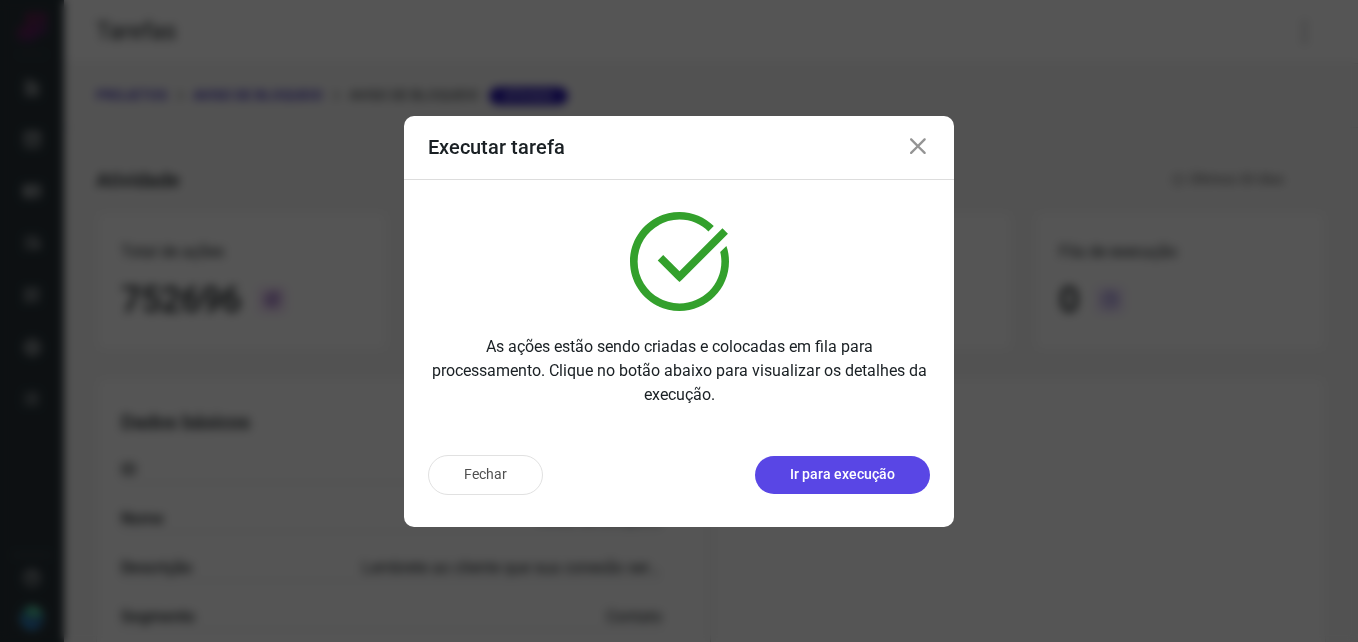 click on "Ir para execução" at bounding box center [842, 474] 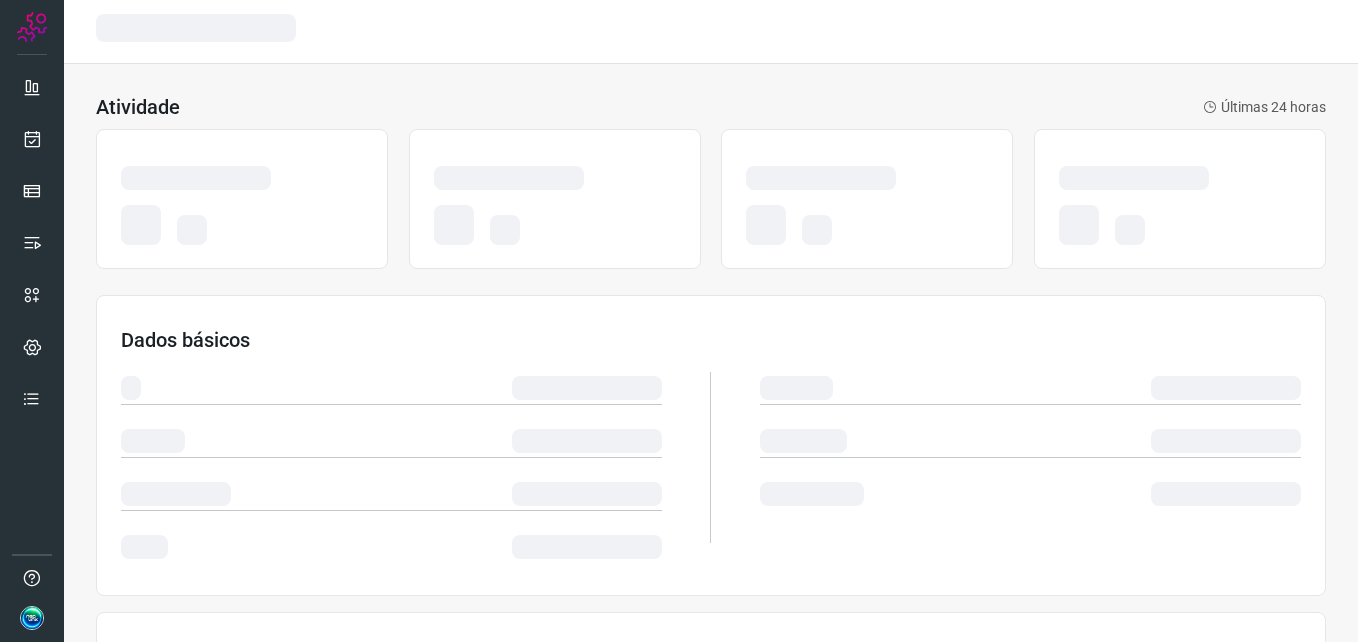 scroll, scrollTop: 0, scrollLeft: 0, axis: both 